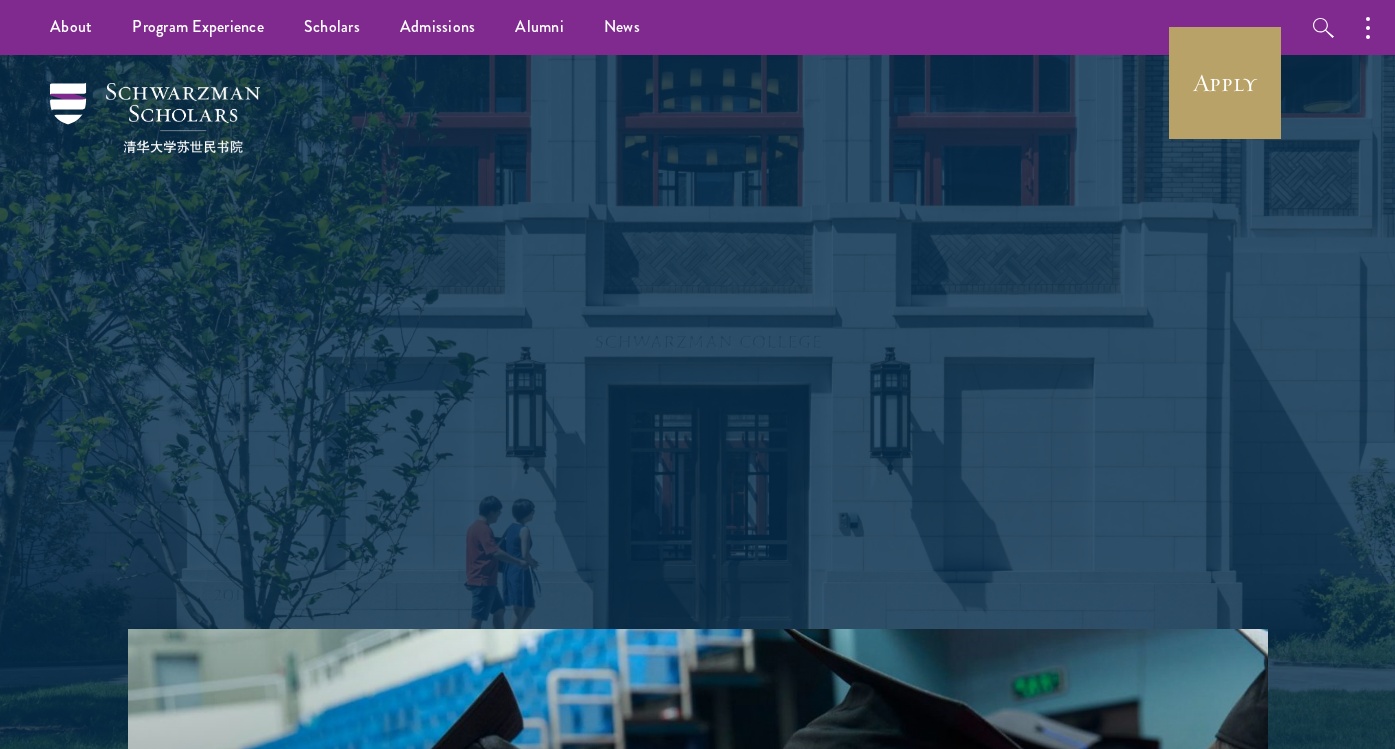 scroll, scrollTop: 0, scrollLeft: 0, axis: both 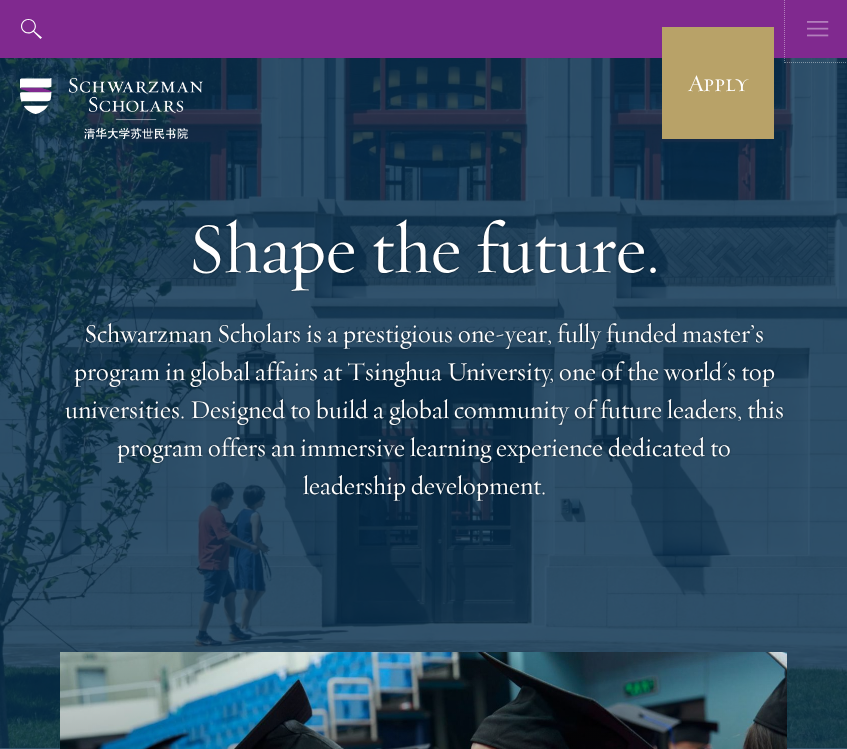 click at bounding box center [818, 29] 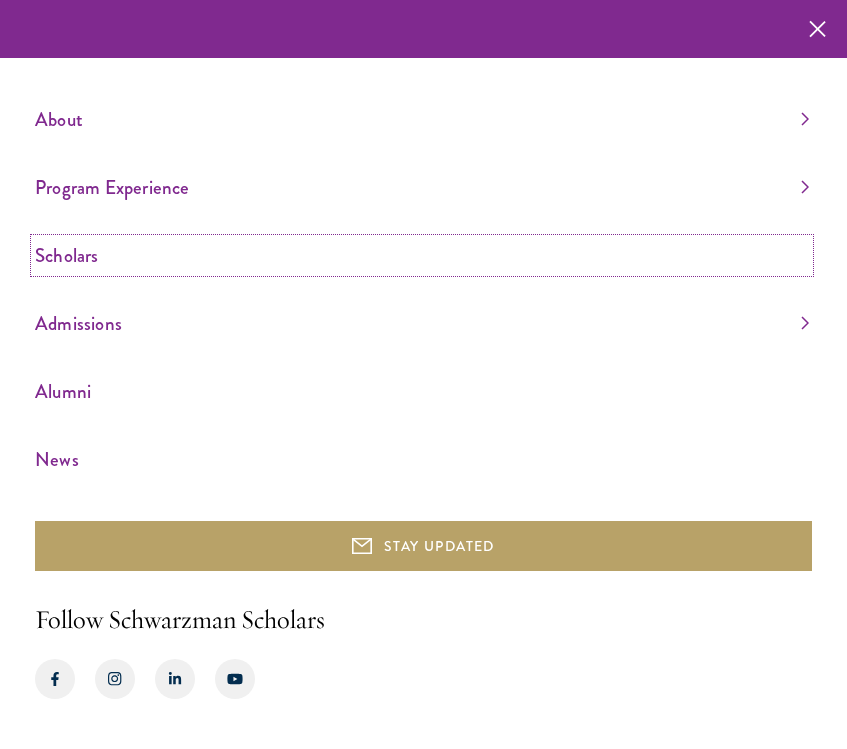 click on "Scholars" at bounding box center (422, 255) 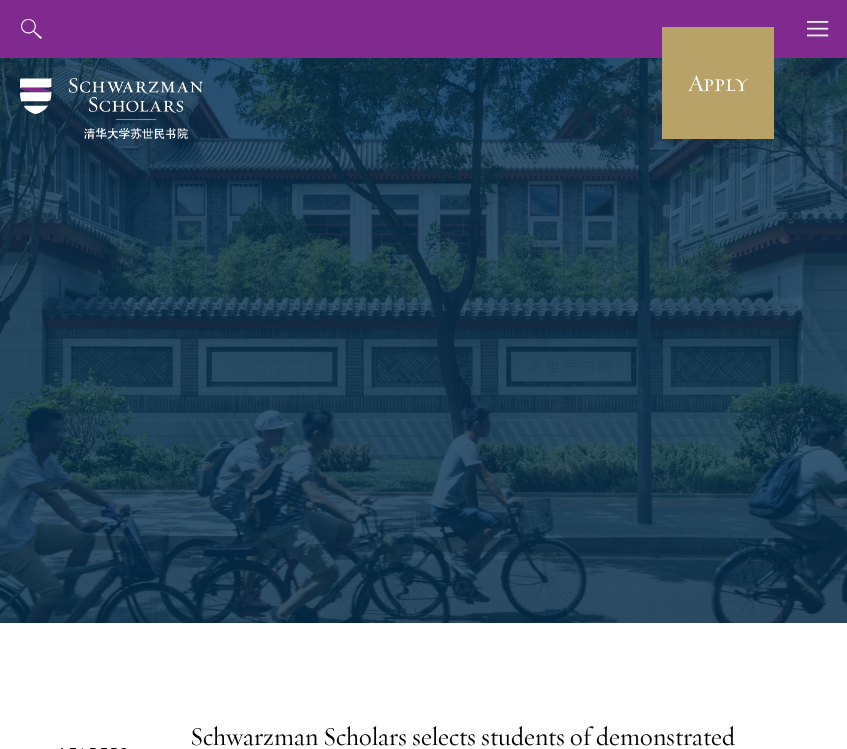 scroll, scrollTop: 0, scrollLeft: 0, axis: both 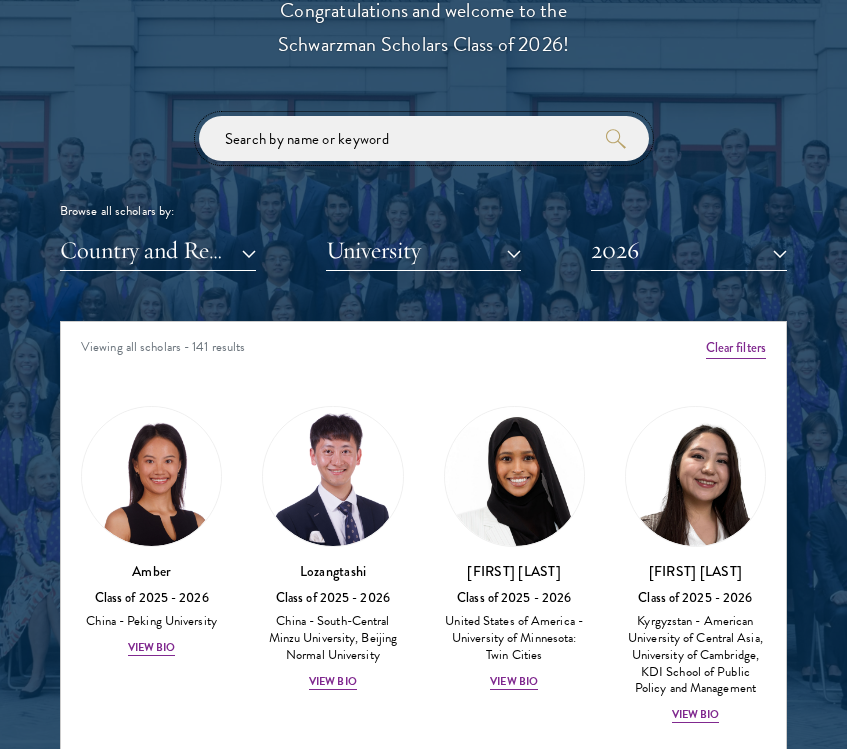 click at bounding box center (424, 138) 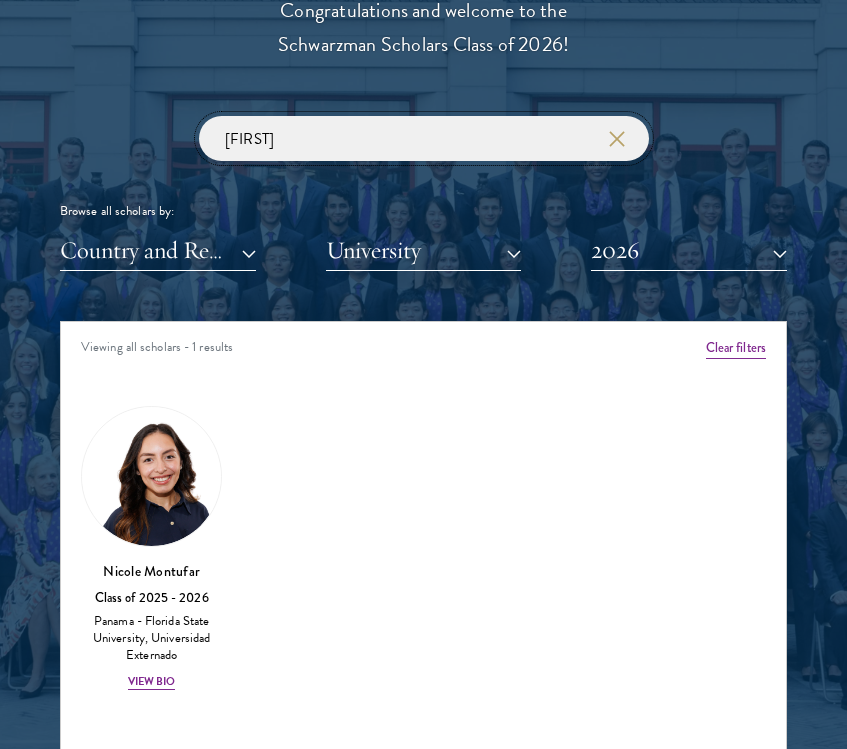 type on "[FIRST]" 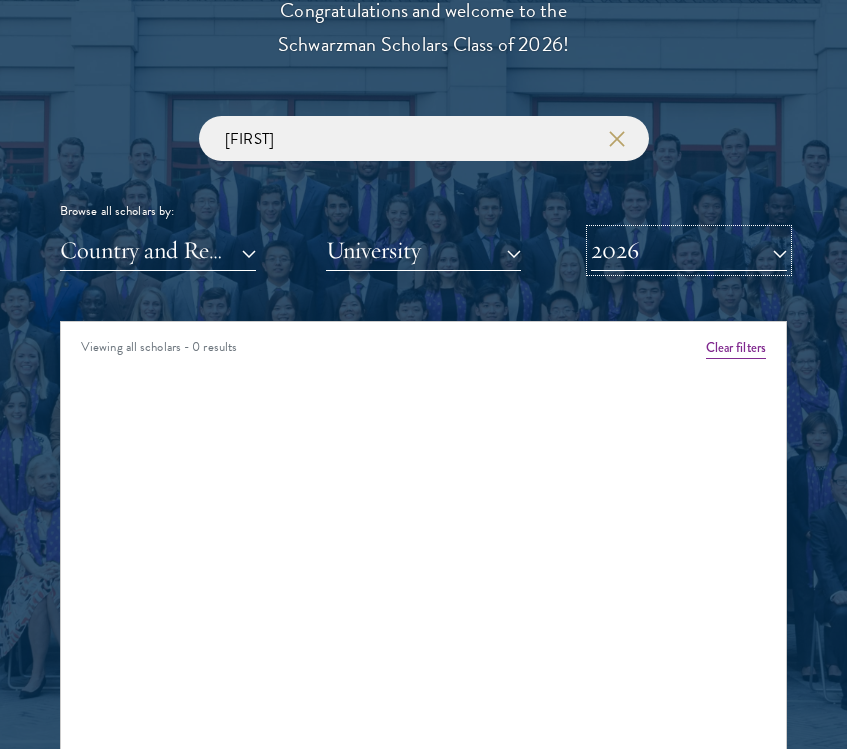 click on "2026" at bounding box center [689, 250] 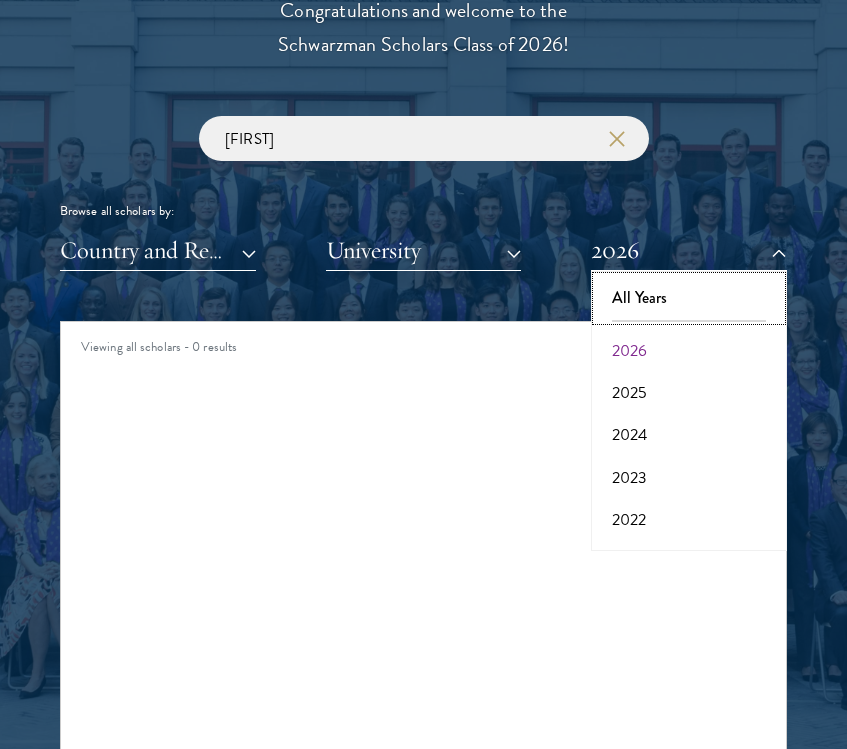 click on "All Years" at bounding box center [689, 298] 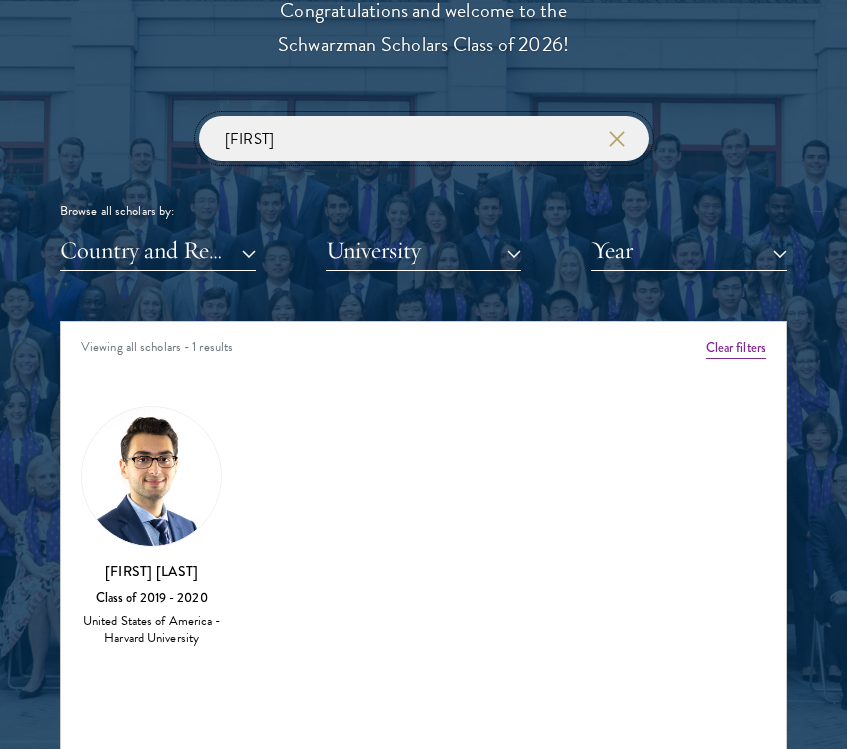 click on "[FIRST]" at bounding box center [424, 138] 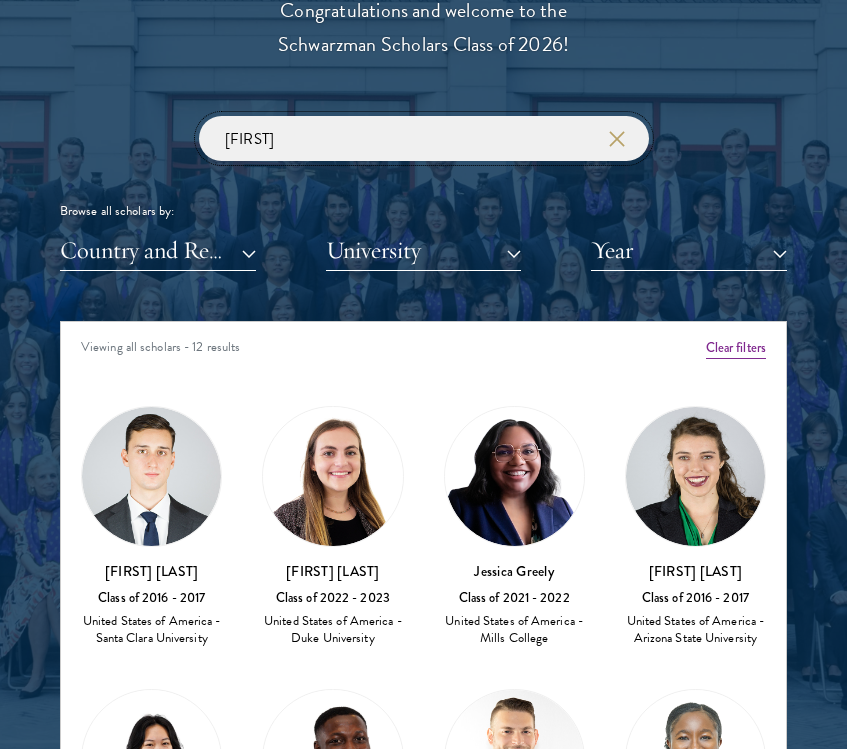 type on "[FIRST]" 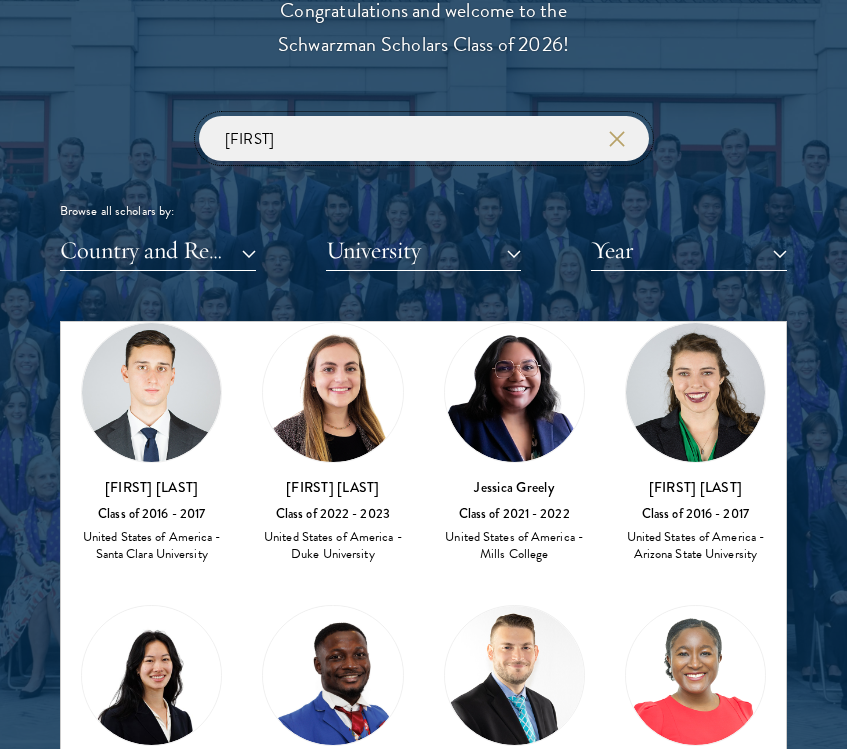 scroll, scrollTop: 83, scrollLeft: 0, axis: vertical 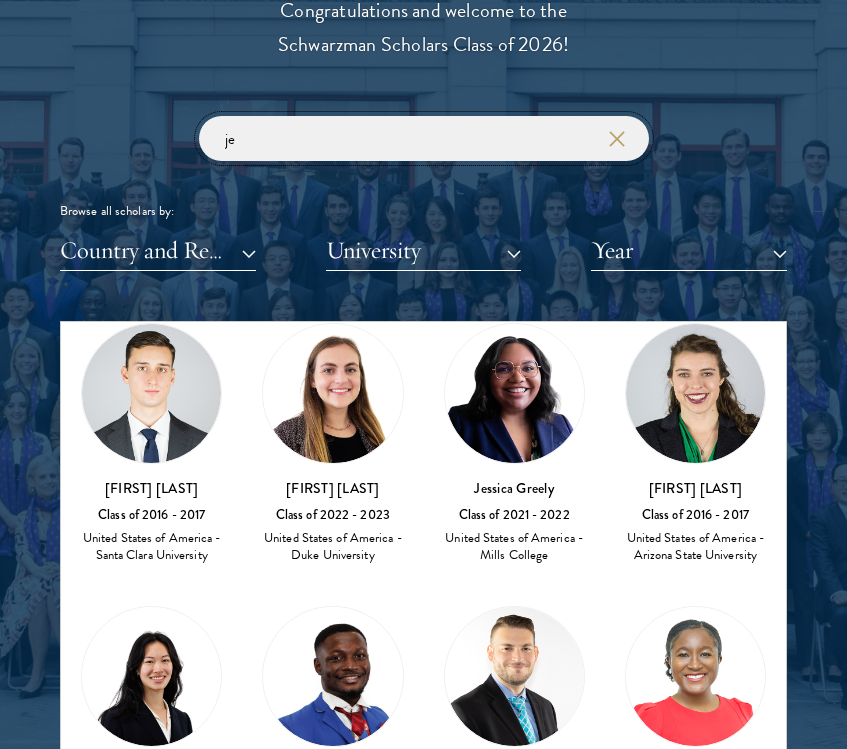 type on "j" 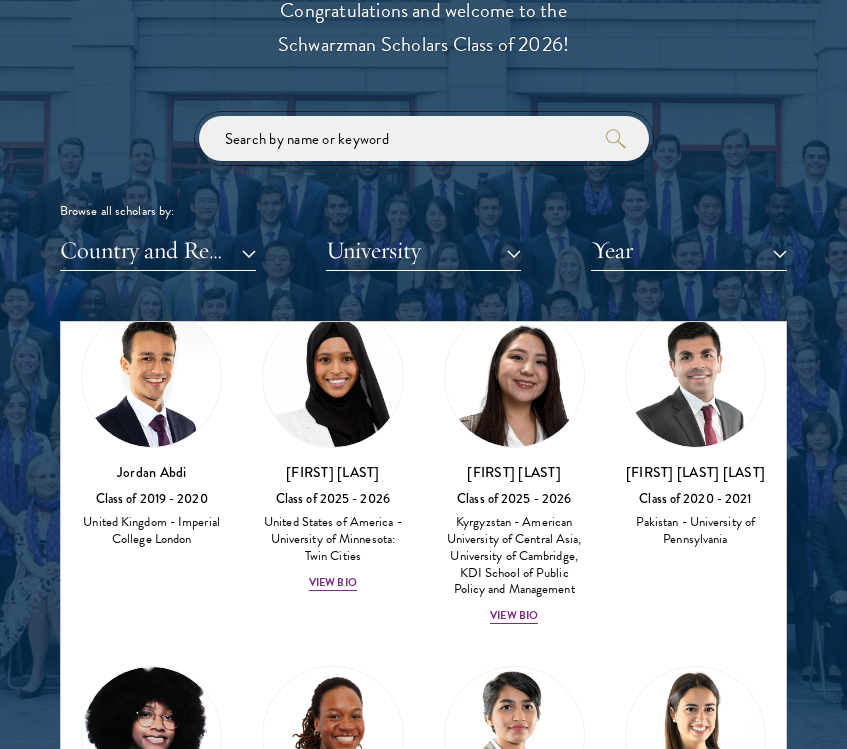 scroll, scrollTop: 11063, scrollLeft: 0, axis: vertical 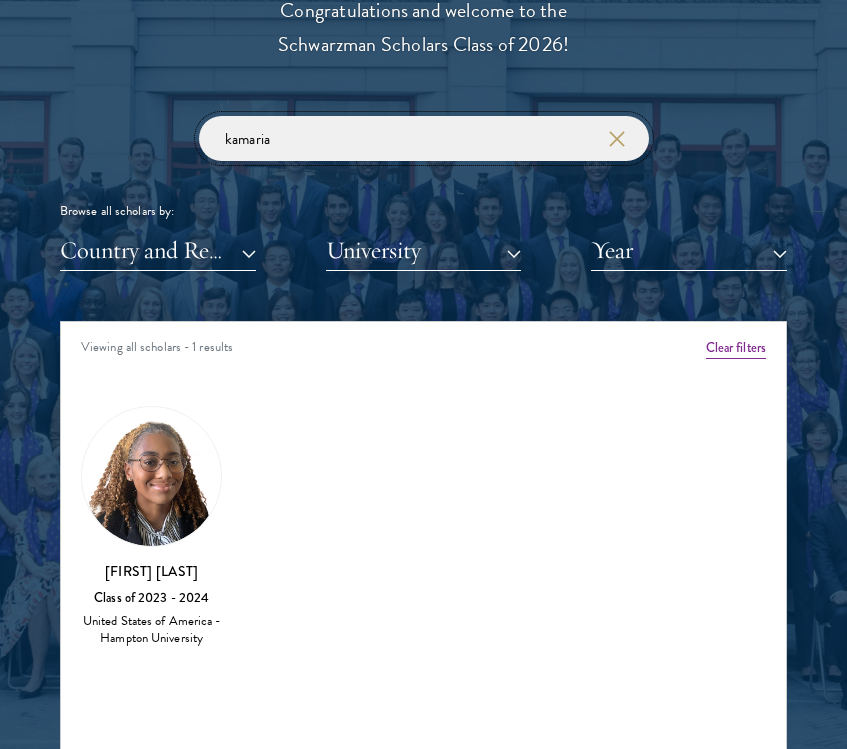 type on "kamaria" 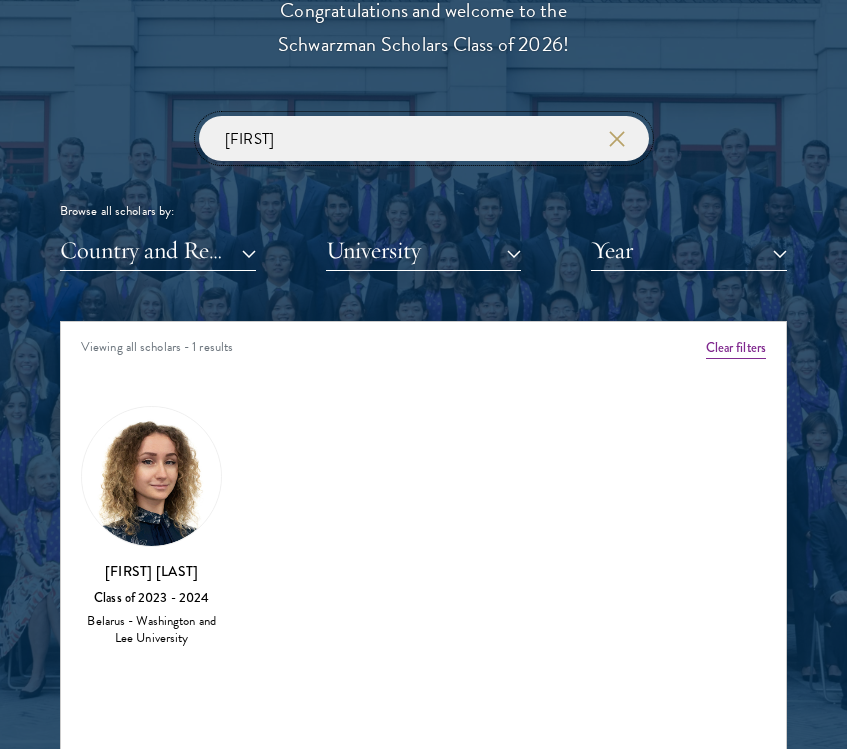 type on "[FIRST]" 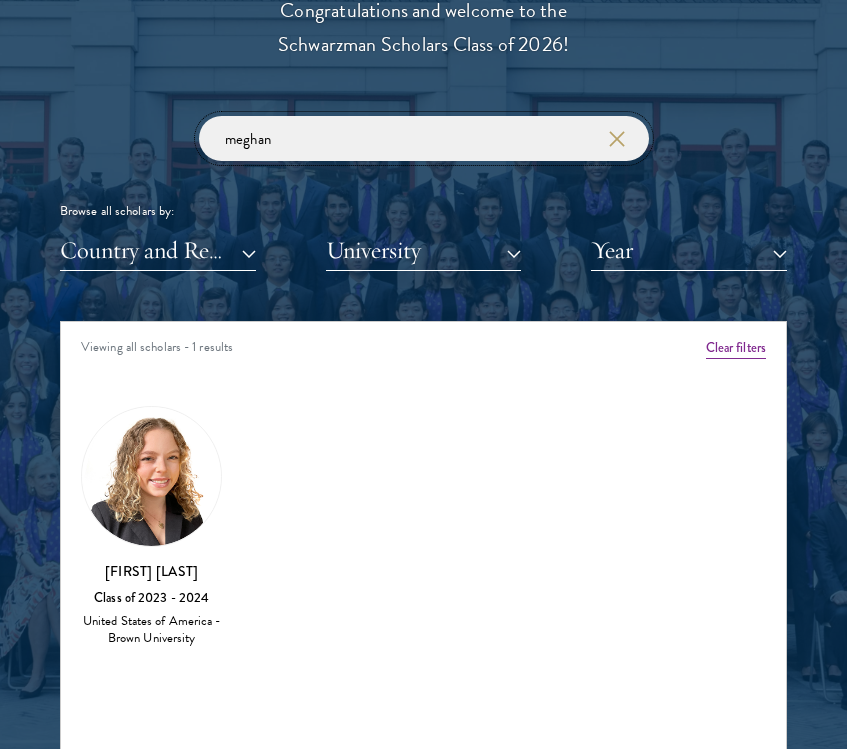 click on "meghan" at bounding box center [424, 138] 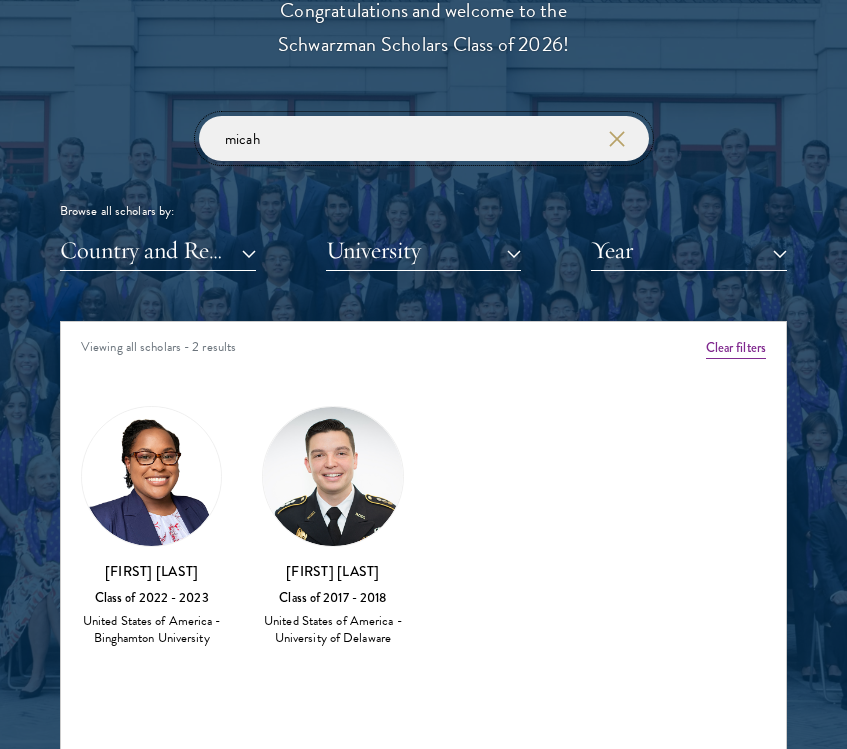 click on "micah" at bounding box center (424, 138) 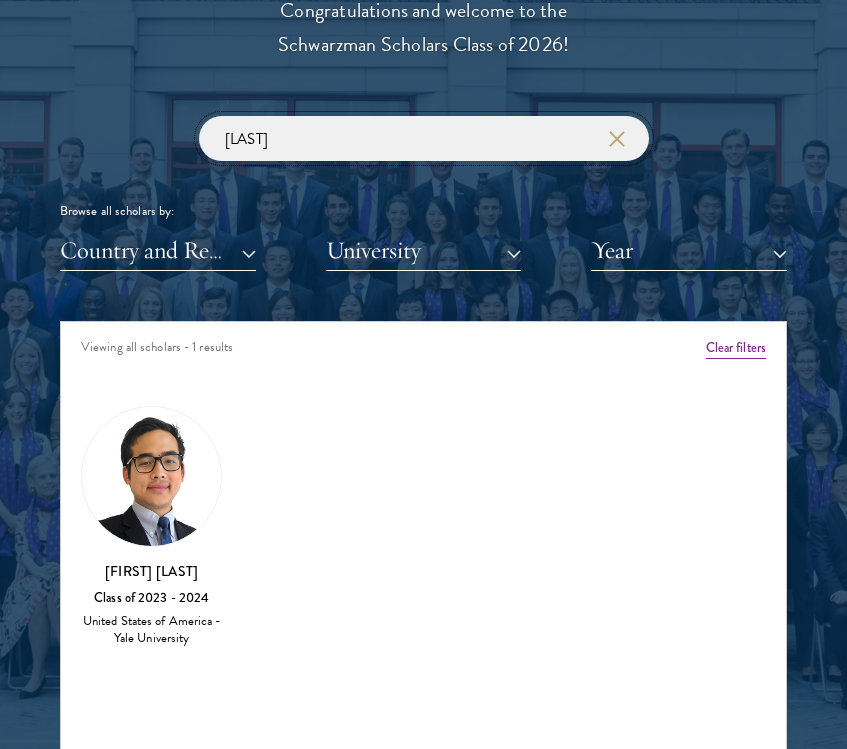 click on "[LAST]" at bounding box center (424, 138) 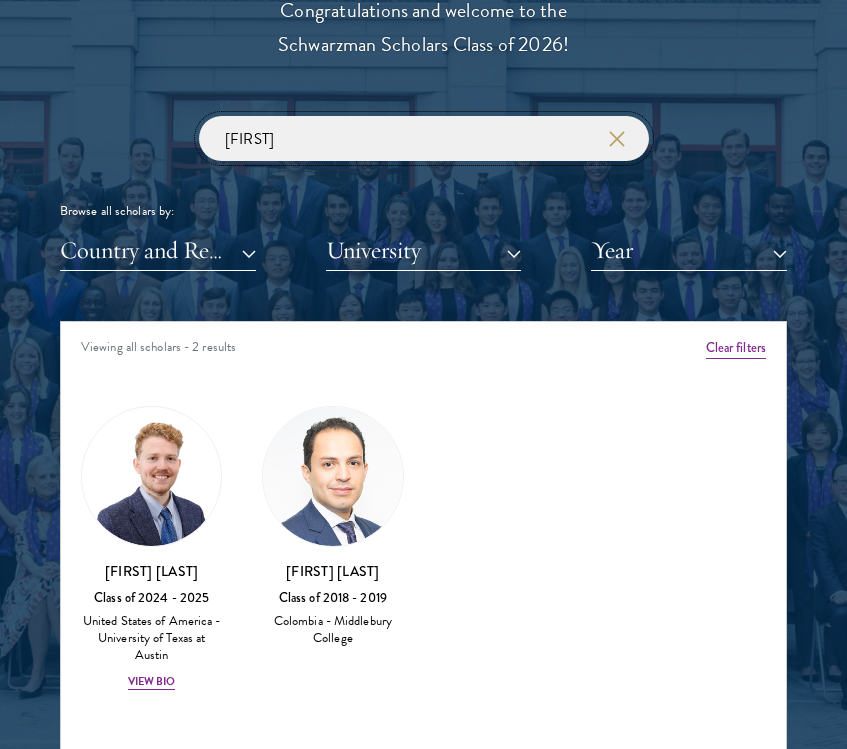 click on "[FIRST]" at bounding box center [424, 138] 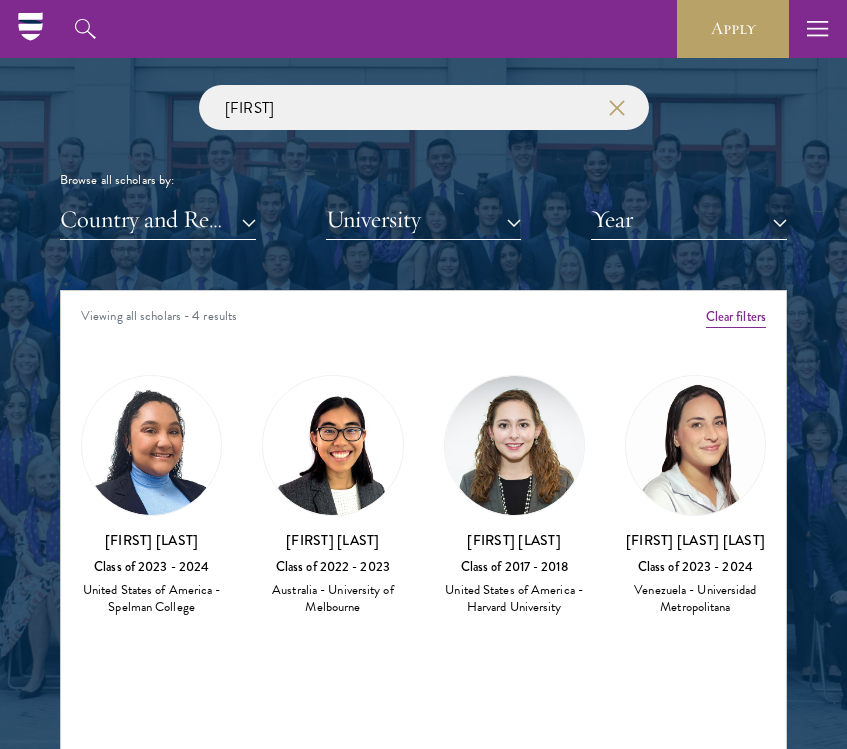 scroll, scrollTop: 2292, scrollLeft: 0, axis: vertical 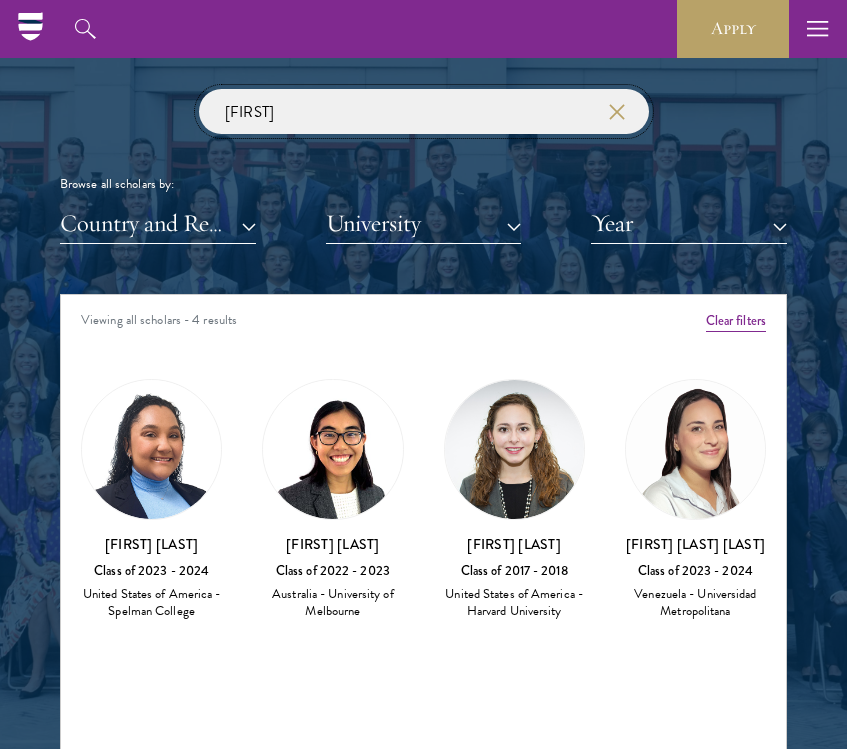 click on "[FIRST]" at bounding box center [424, 111] 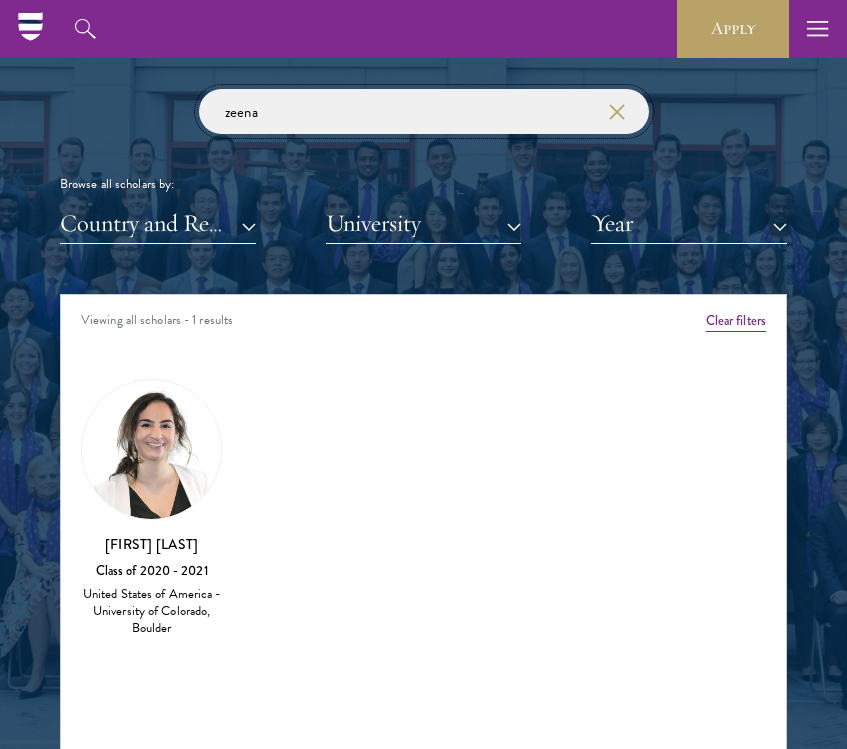 click on "zeena" at bounding box center [424, 111] 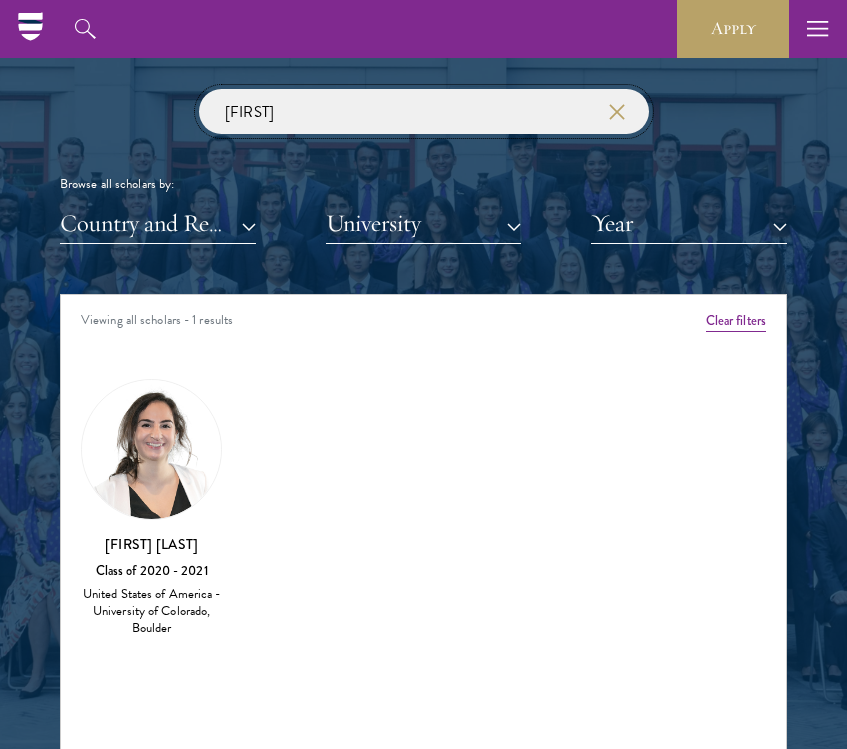 click at bounding box center (0, 0) 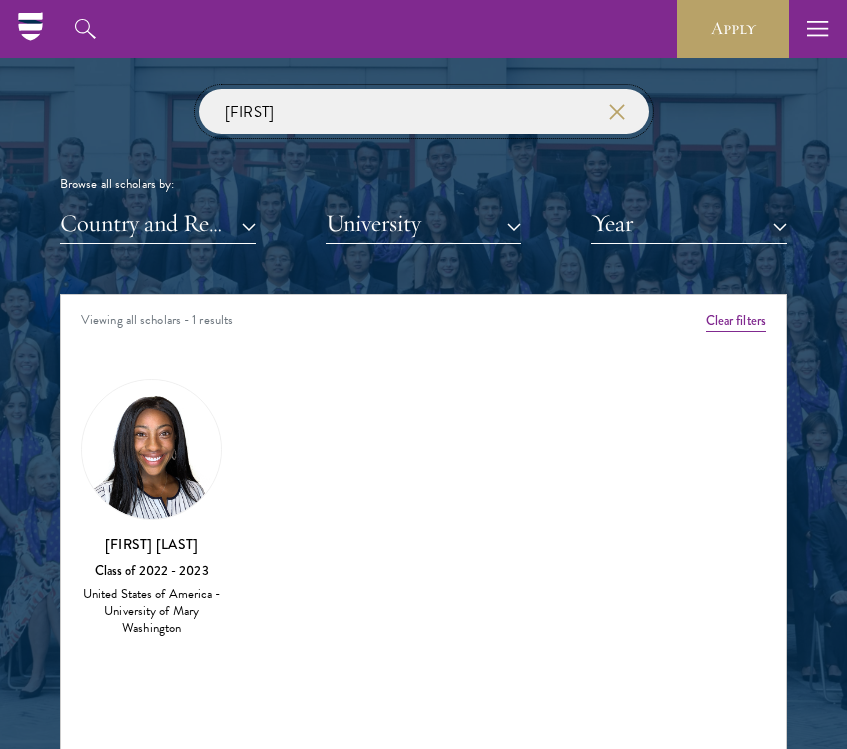 click on "[FIRST]" at bounding box center [424, 111] 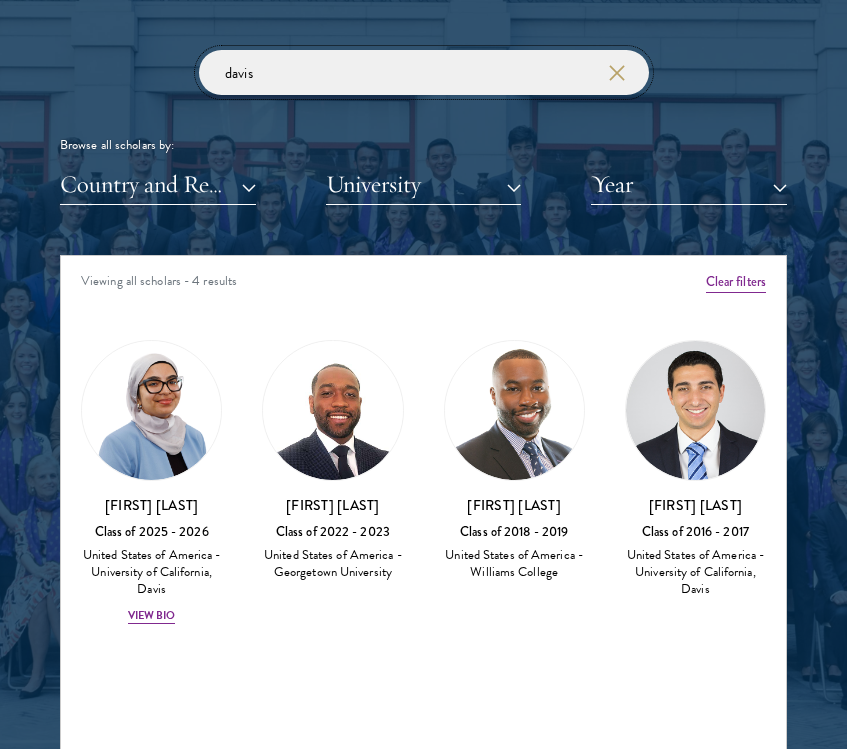 scroll, scrollTop: 2343, scrollLeft: 0, axis: vertical 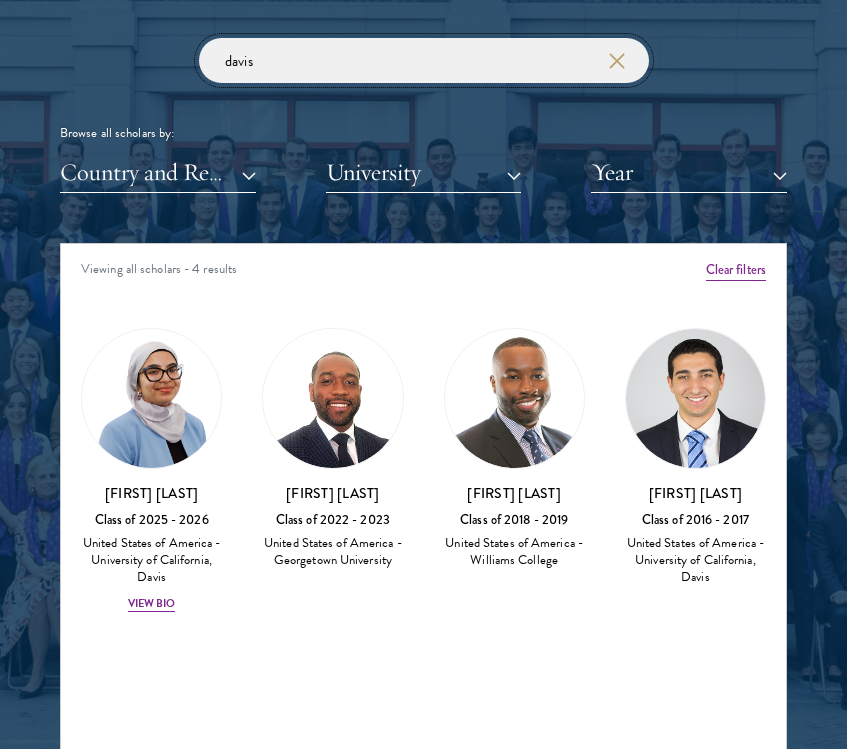 type on "davis" 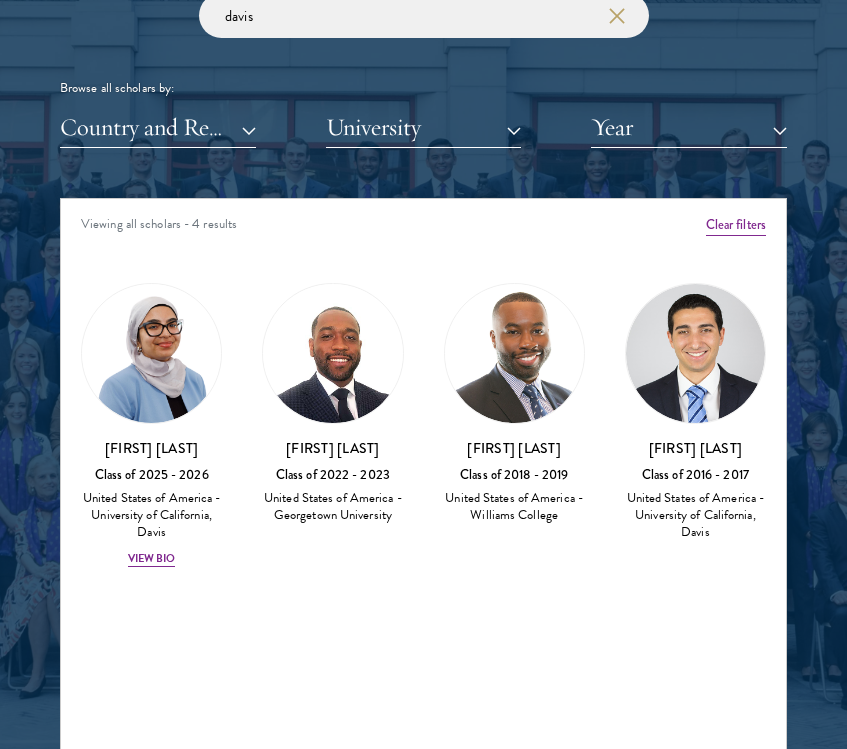 scroll, scrollTop: 2390, scrollLeft: 0, axis: vertical 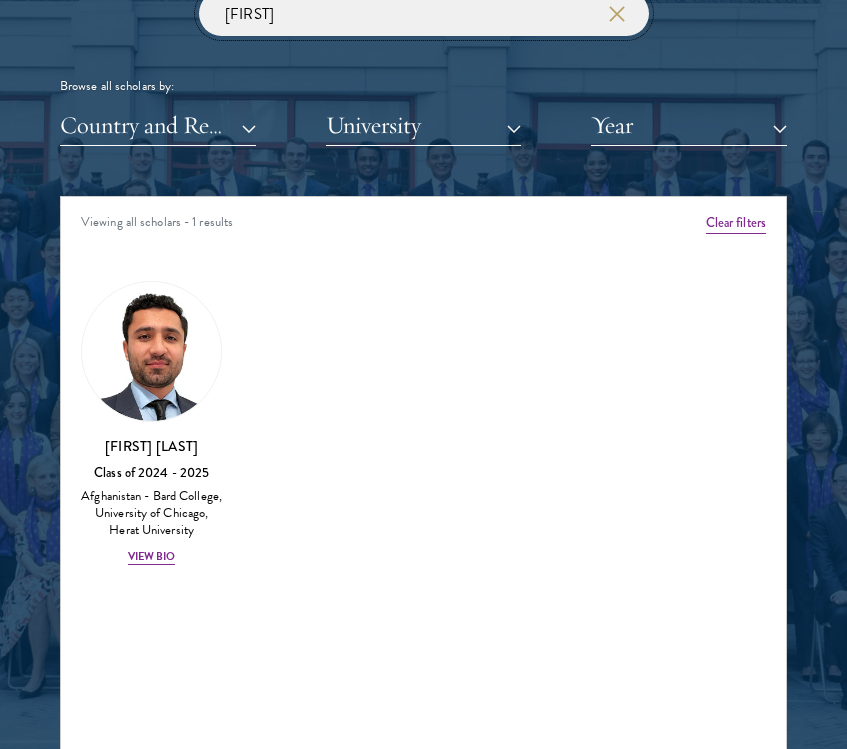 click on "[FIRST]" at bounding box center (424, 13) 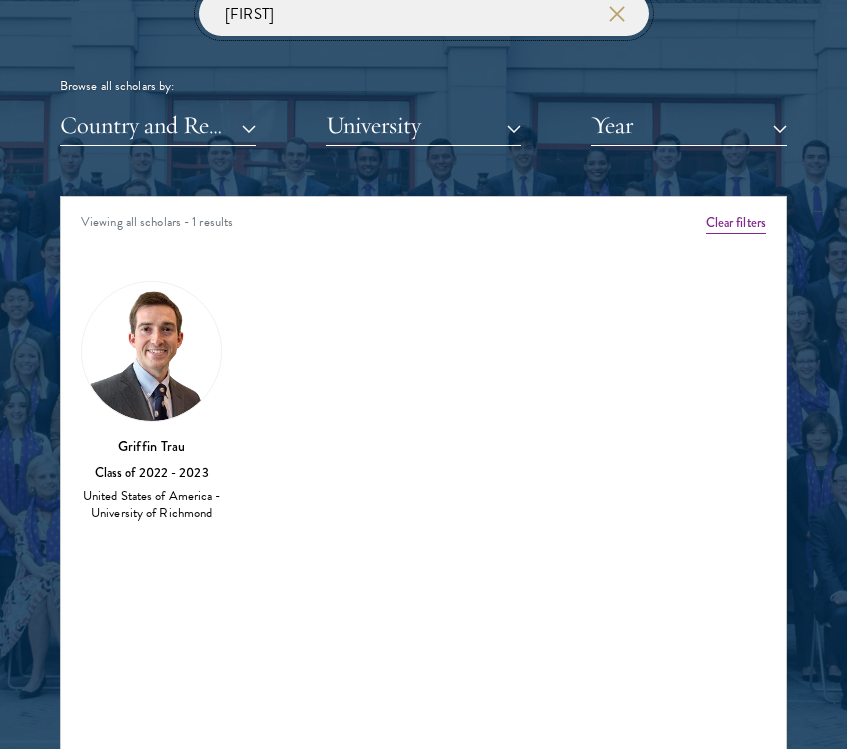 type on "[FIRST]" 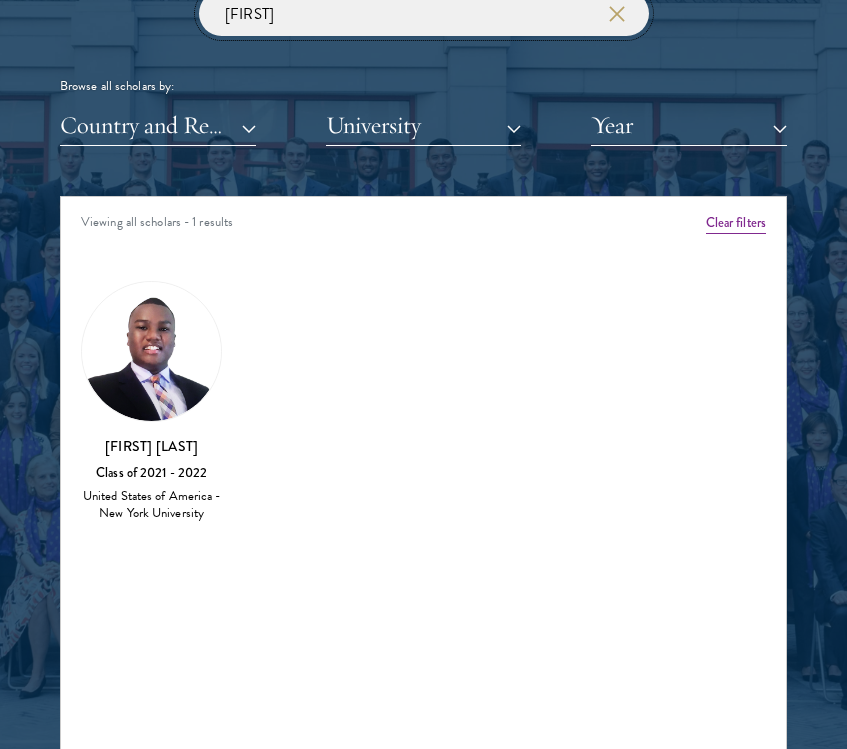 click on "[FIRST]" at bounding box center (424, 13) 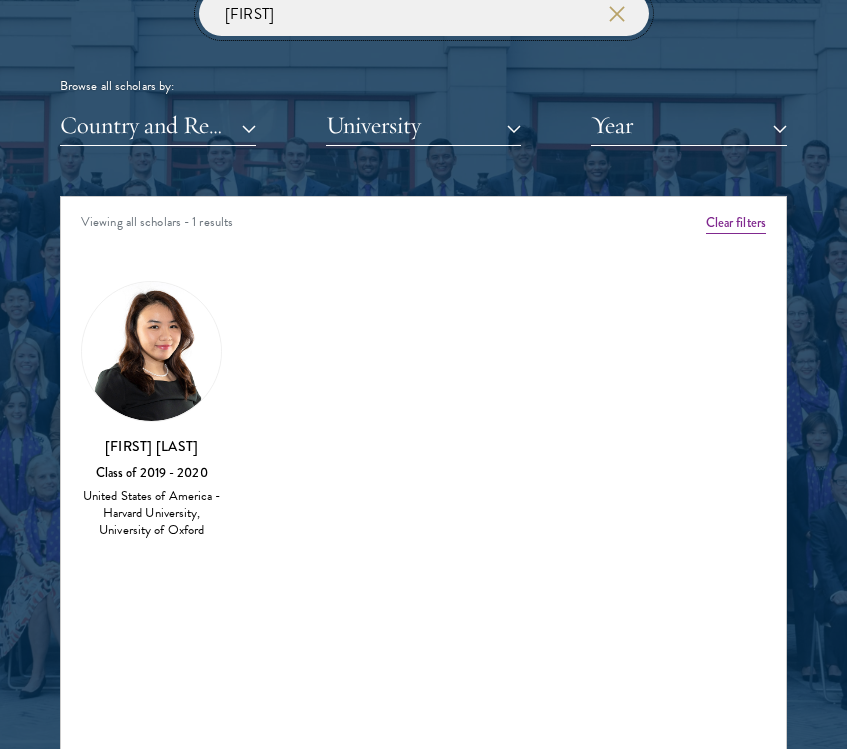 click on "[FIRST]" at bounding box center (424, 13) 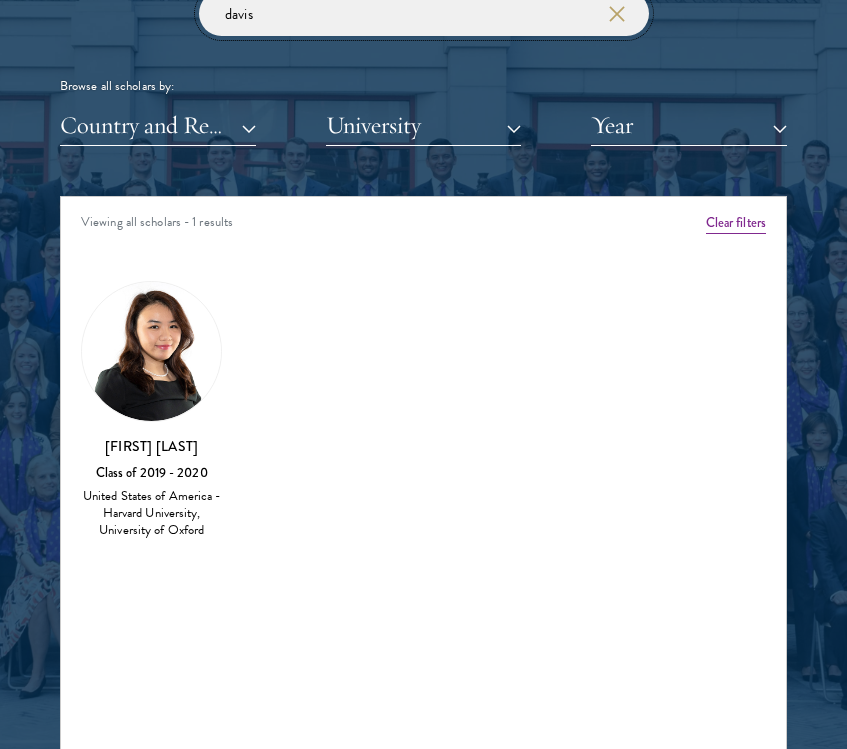 click at bounding box center (0, 0) 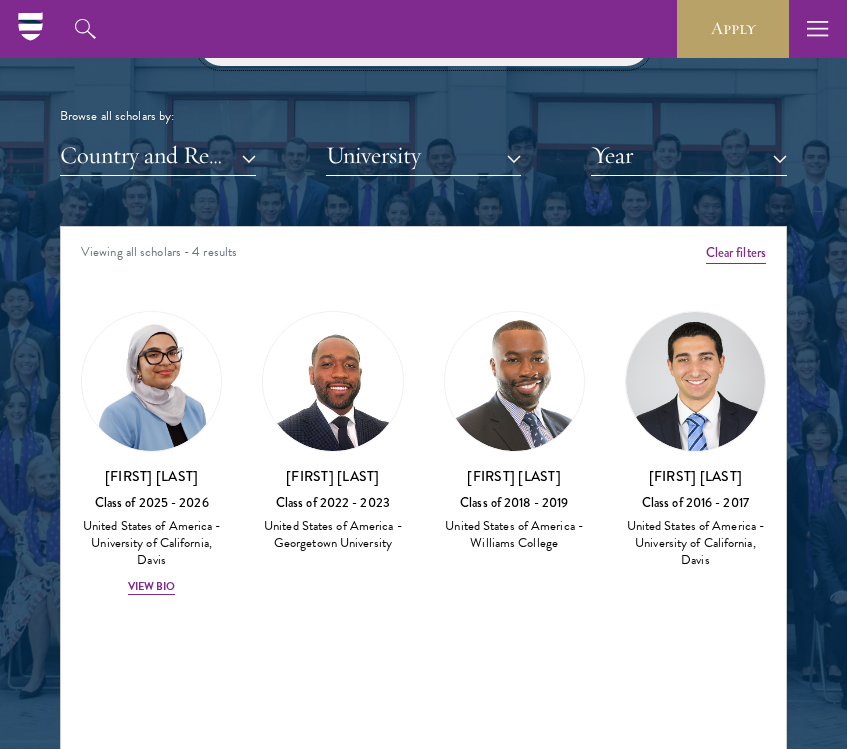 scroll, scrollTop: 2349, scrollLeft: 0, axis: vertical 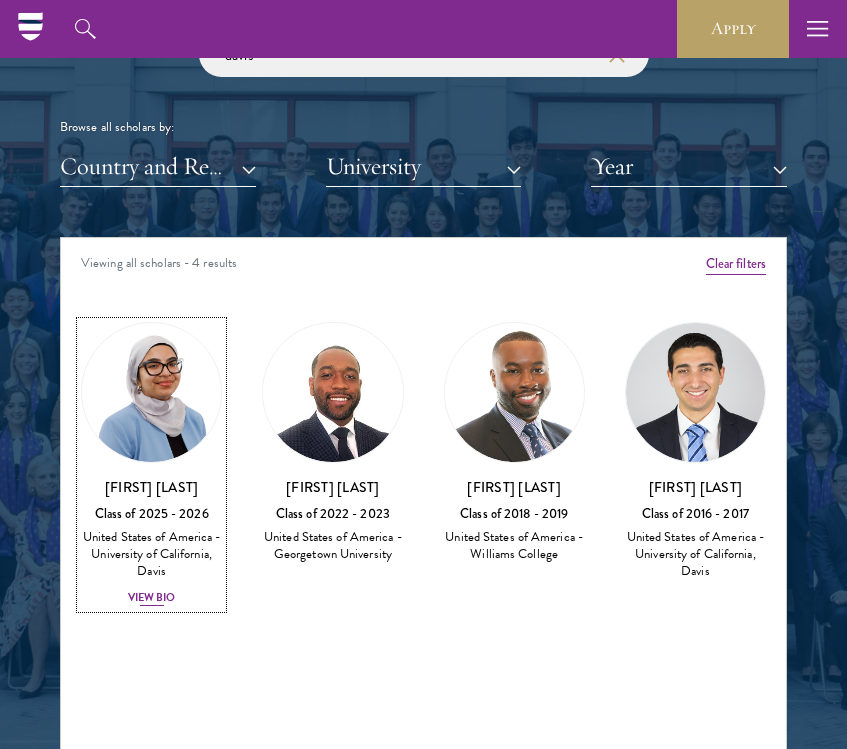 click at bounding box center [151, 392] 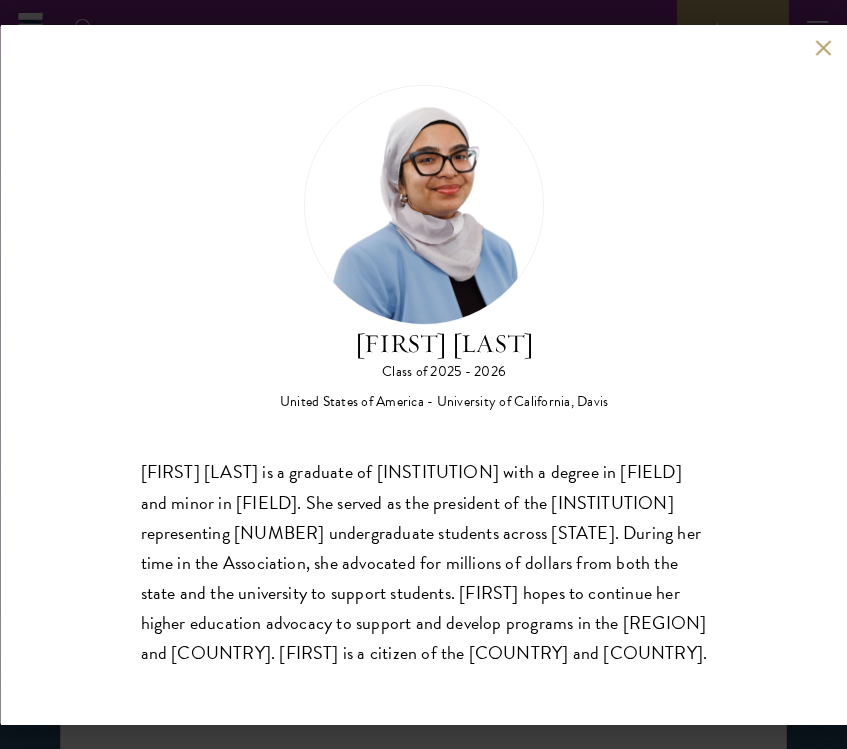 scroll, scrollTop: 0, scrollLeft: 0, axis: both 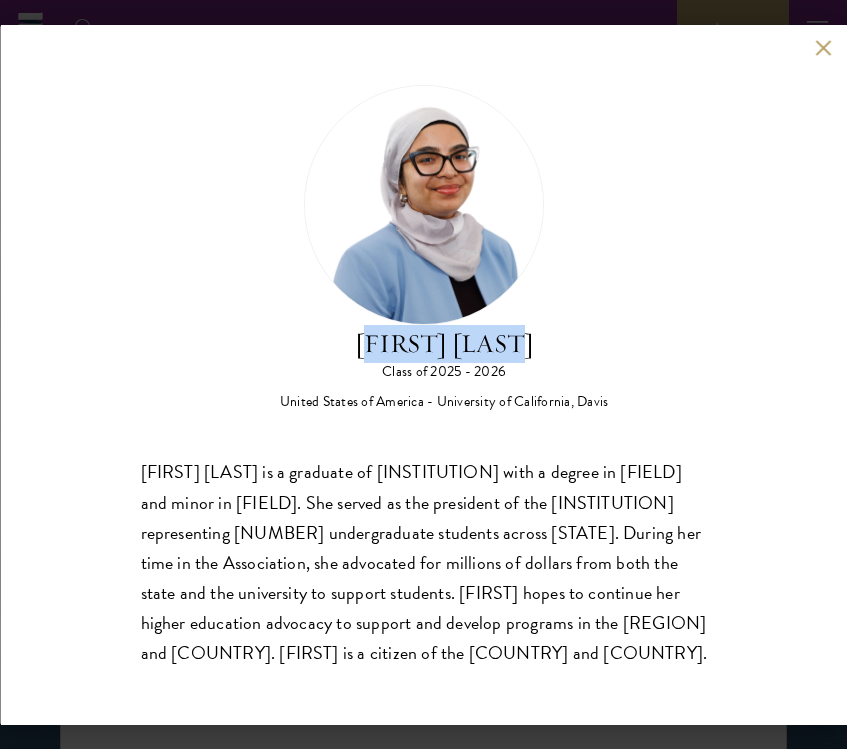 drag, startPoint x: 525, startPoint y: 352, endPoint x: 367, endPoint y: 352, distance: 158 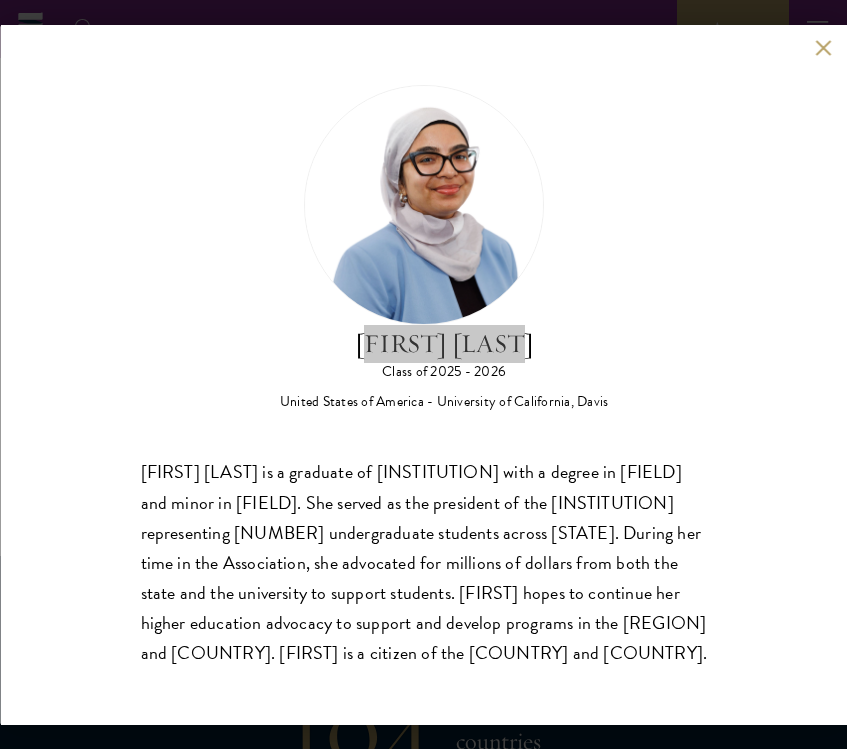 scroll, scrollTop: 629, scrollLeft: 0, axis: vertical 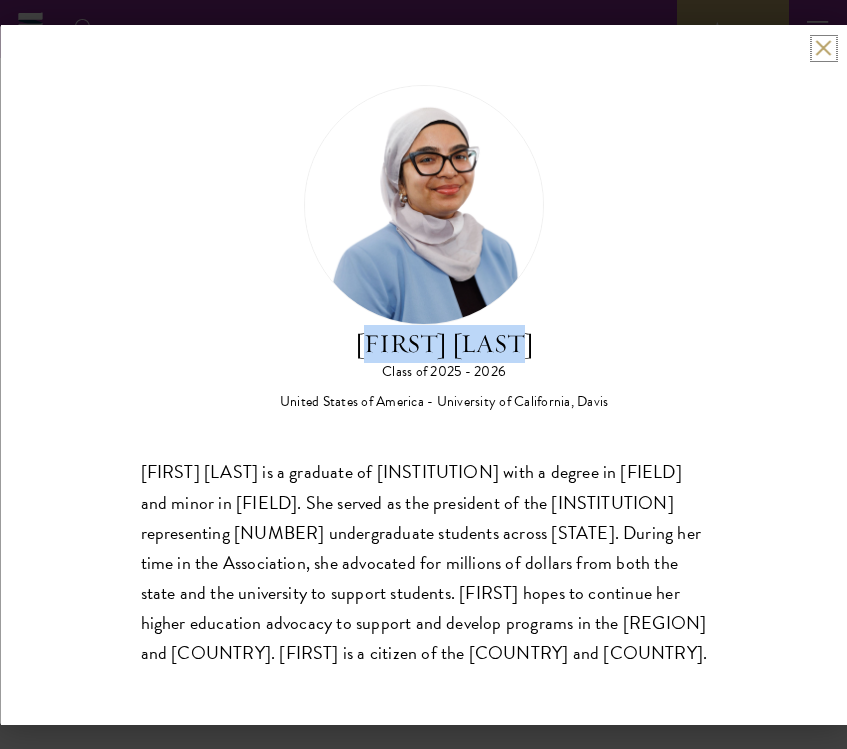 click at bounding box center [823, 48] 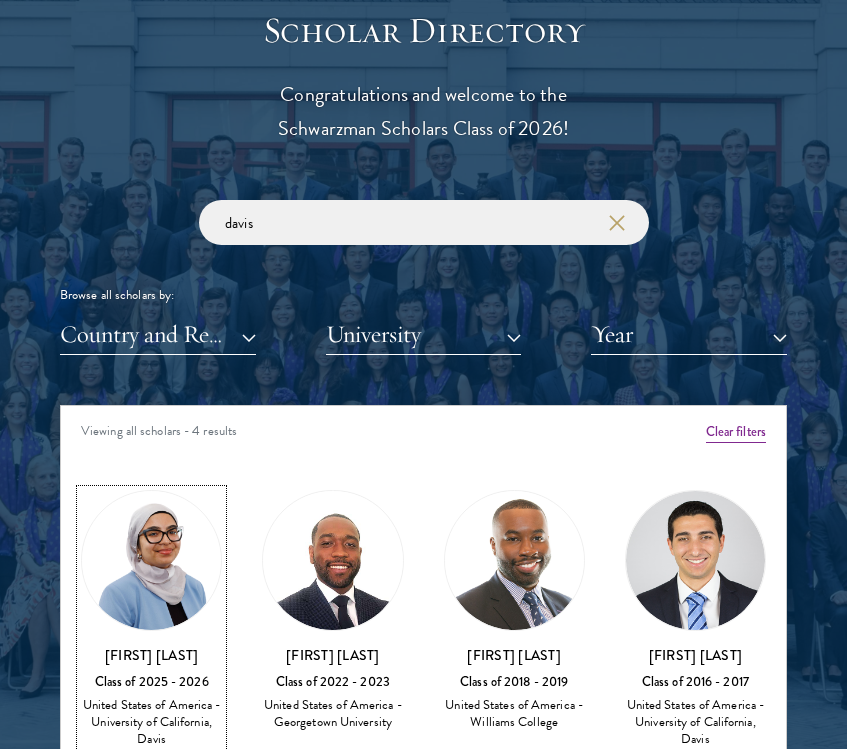 scroll, scrollTop: 2223, scrollLeft: 0, axis: vertical 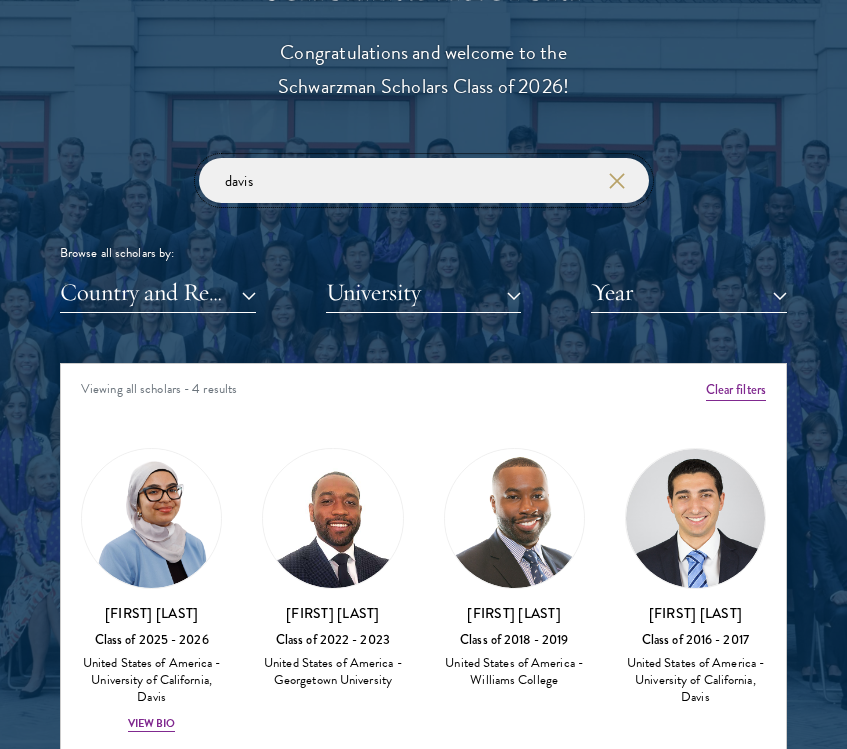 click on "davis" at bounding box center [424, 180] 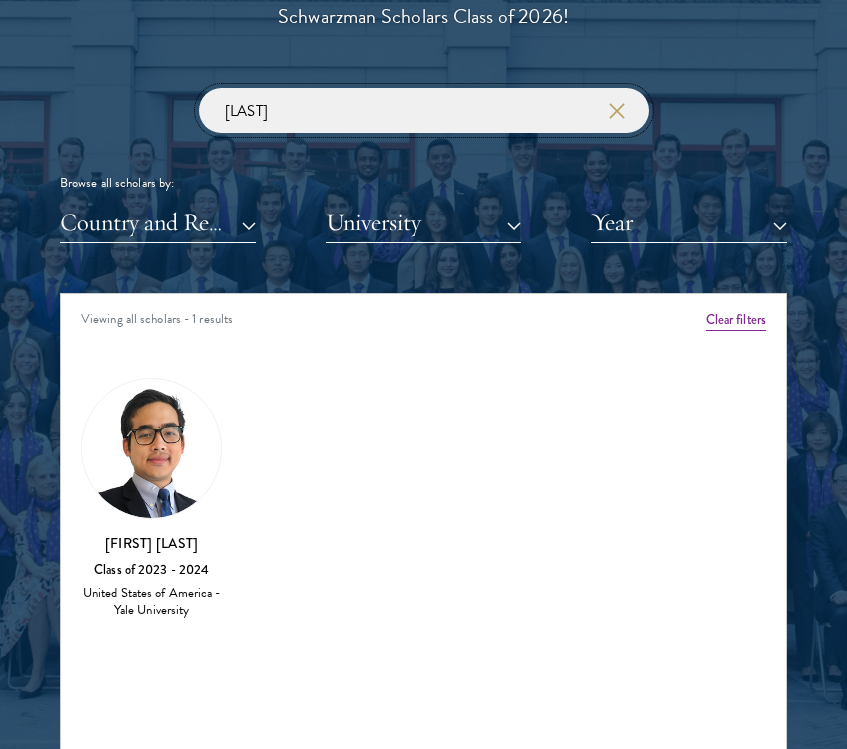 scroll, scrollTop: 2303, scrollLeft: 0, axis: vertical 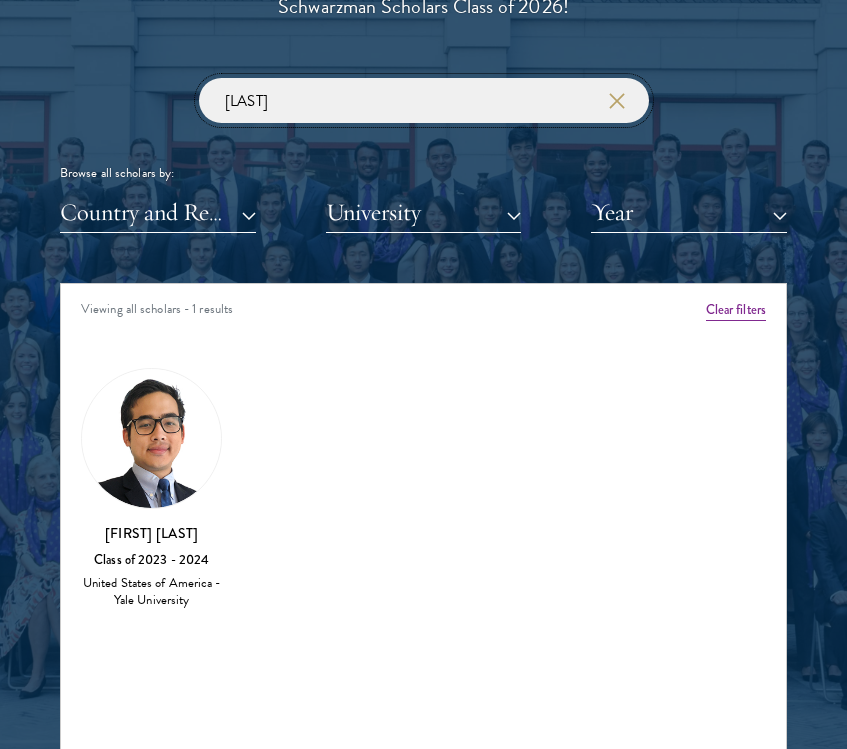 type on "[LAST]" 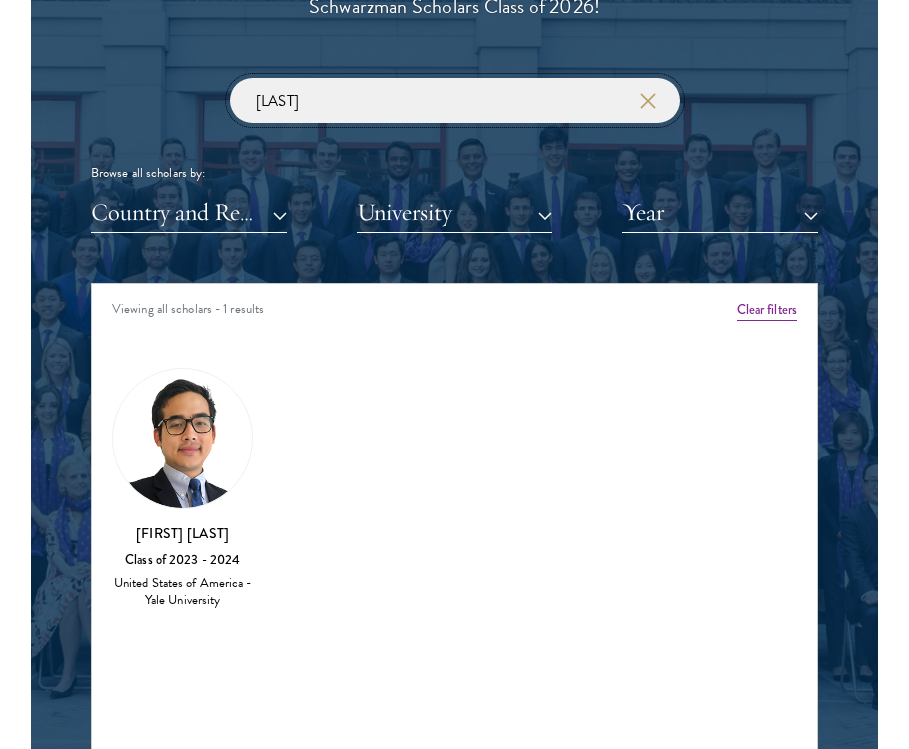 scroll, scrollTop: 2338, scrollLeft: 0, axis: vertical 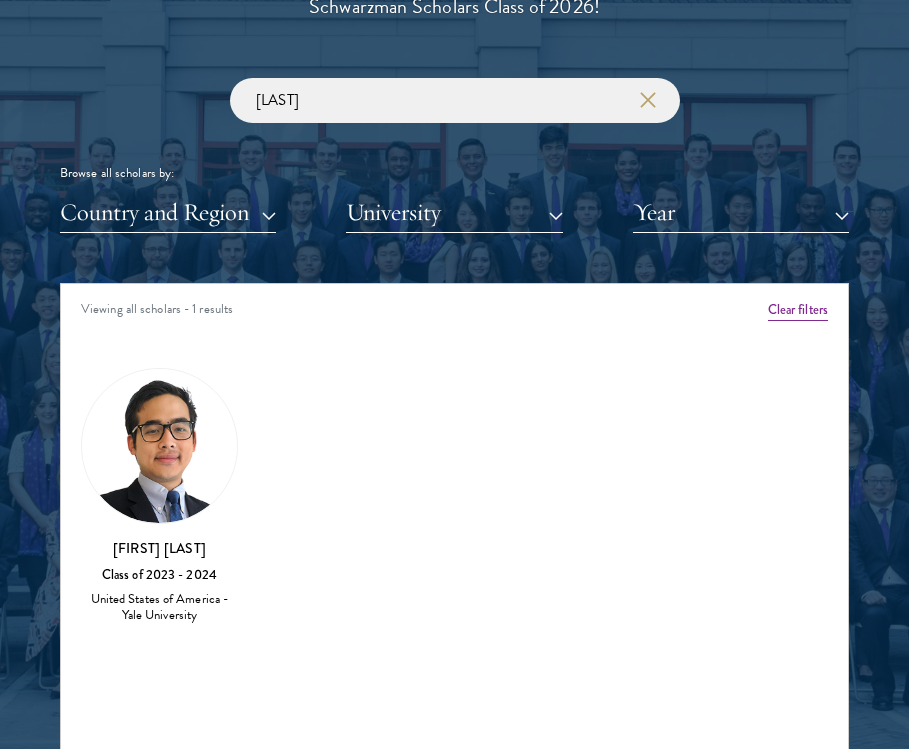 click on "[FIRST]
Class of [YEAR] - [YEAR]
[COUNTRY] - [INSTITUTION]
View Bio
[FIRST]
Class of [YEAR] - [YEAR]
[COUNTRY] - [INSTITUTION], [INSTITUTION]
[FIRST] [LAST]
Class of [YEAR] - [YEAR]
[COUNTRY] - [INSTITUTION], [COUNTRY]
View Bio
[FIRST] [LAST]
Class of [YEAR] - [YEAR]
[COUNTRY] - [INSTITUTION]
View Bio
[FIRST] [LAST]
Class of [YEAR] - [YEAR]
[COUNTRY] - [INSTITUTION]
[FIRST] [LAST]" at bounding box center [454, 503] 